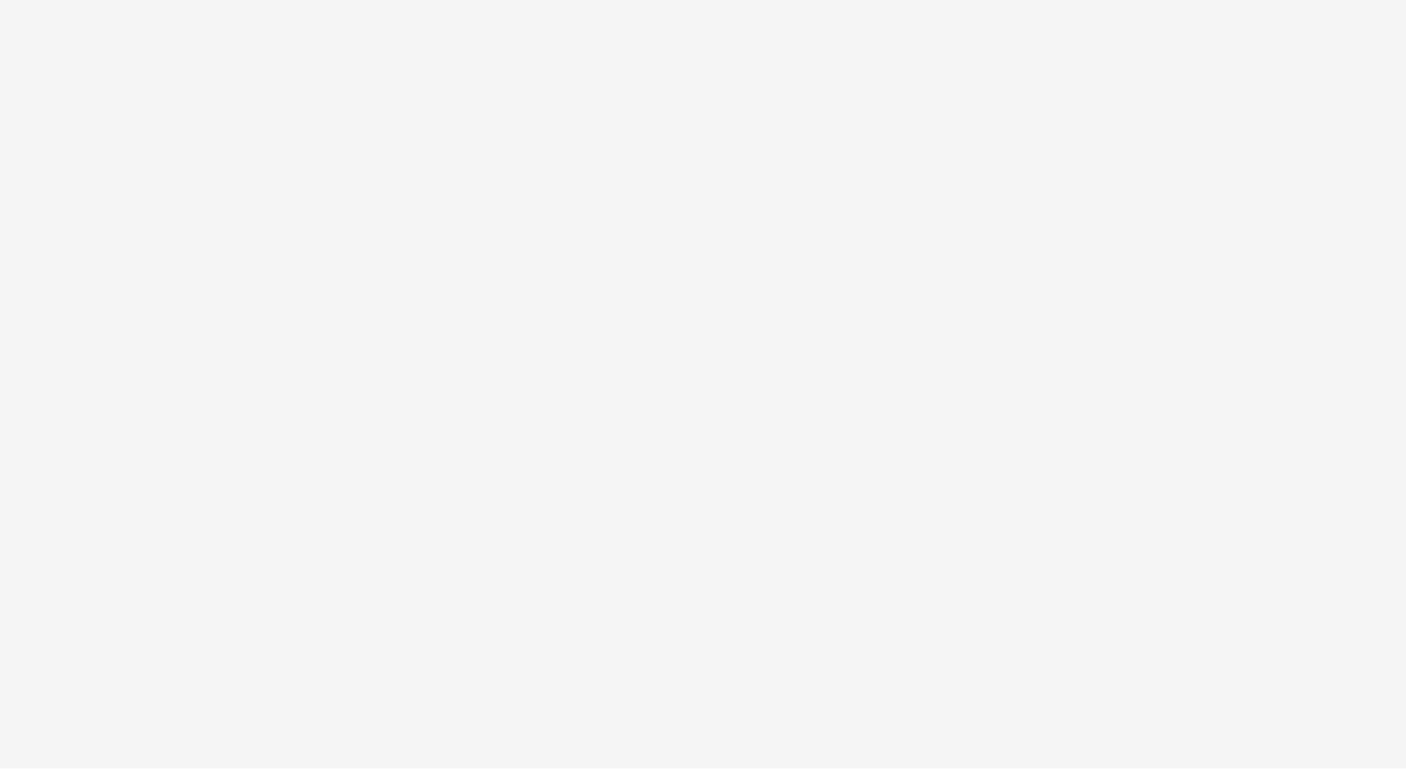 scroll, scrollTop: 0, scrollLeft: 0, axis: both 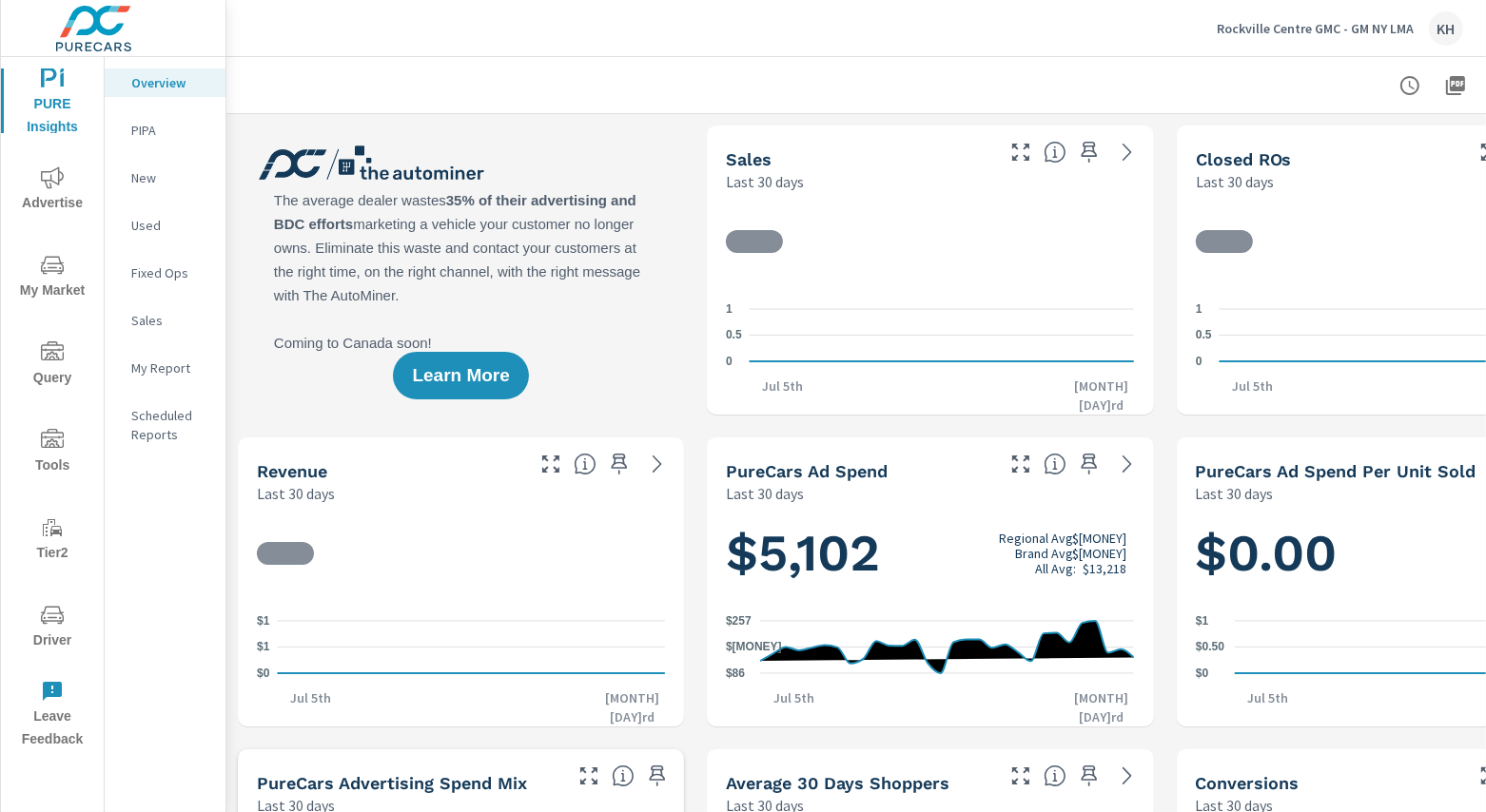 click on "Advertise" at bounding box center [52, 190] 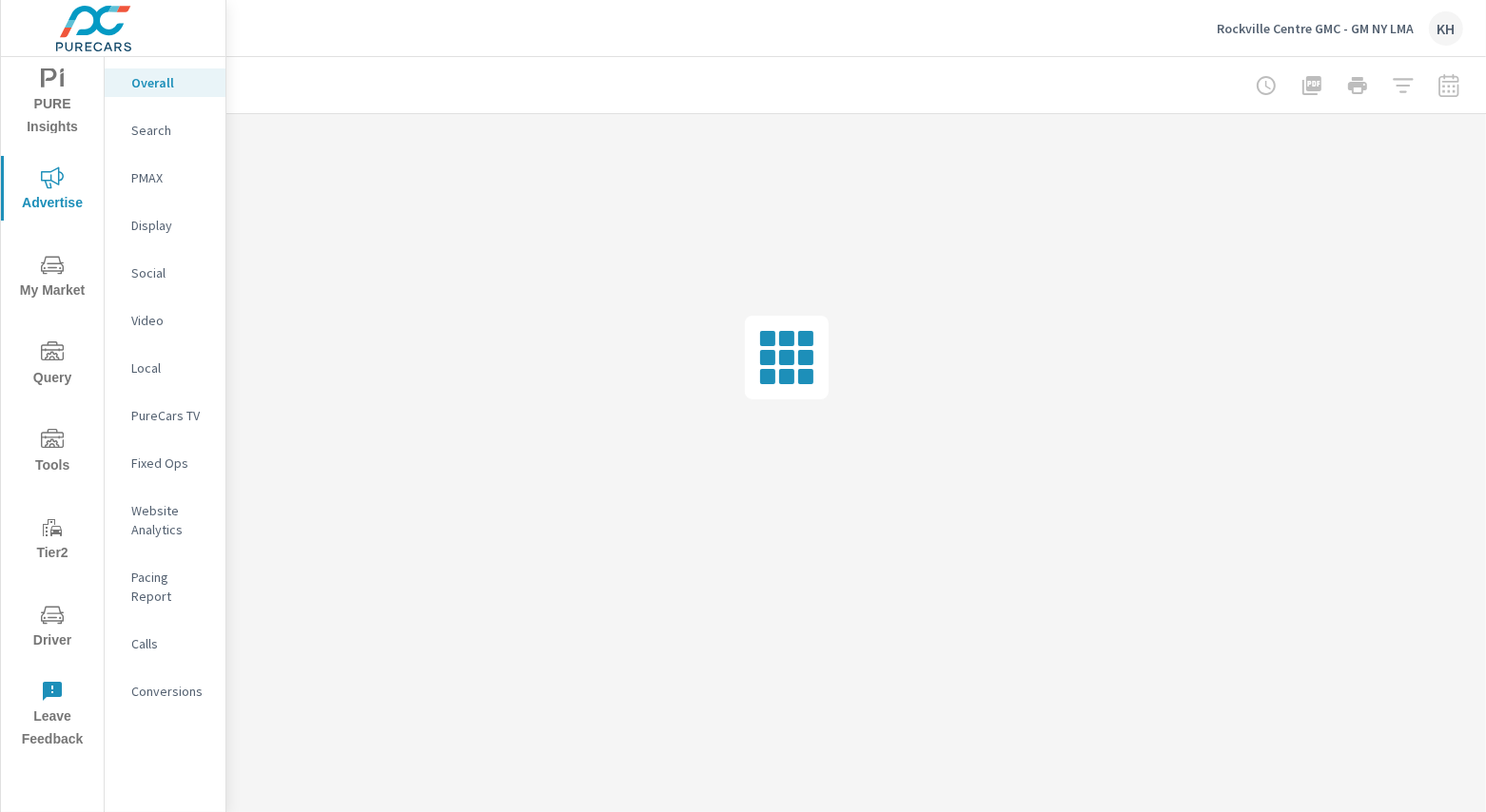 scroll, scrollTop: 0, scrollLeft: 147, axis: horizontal 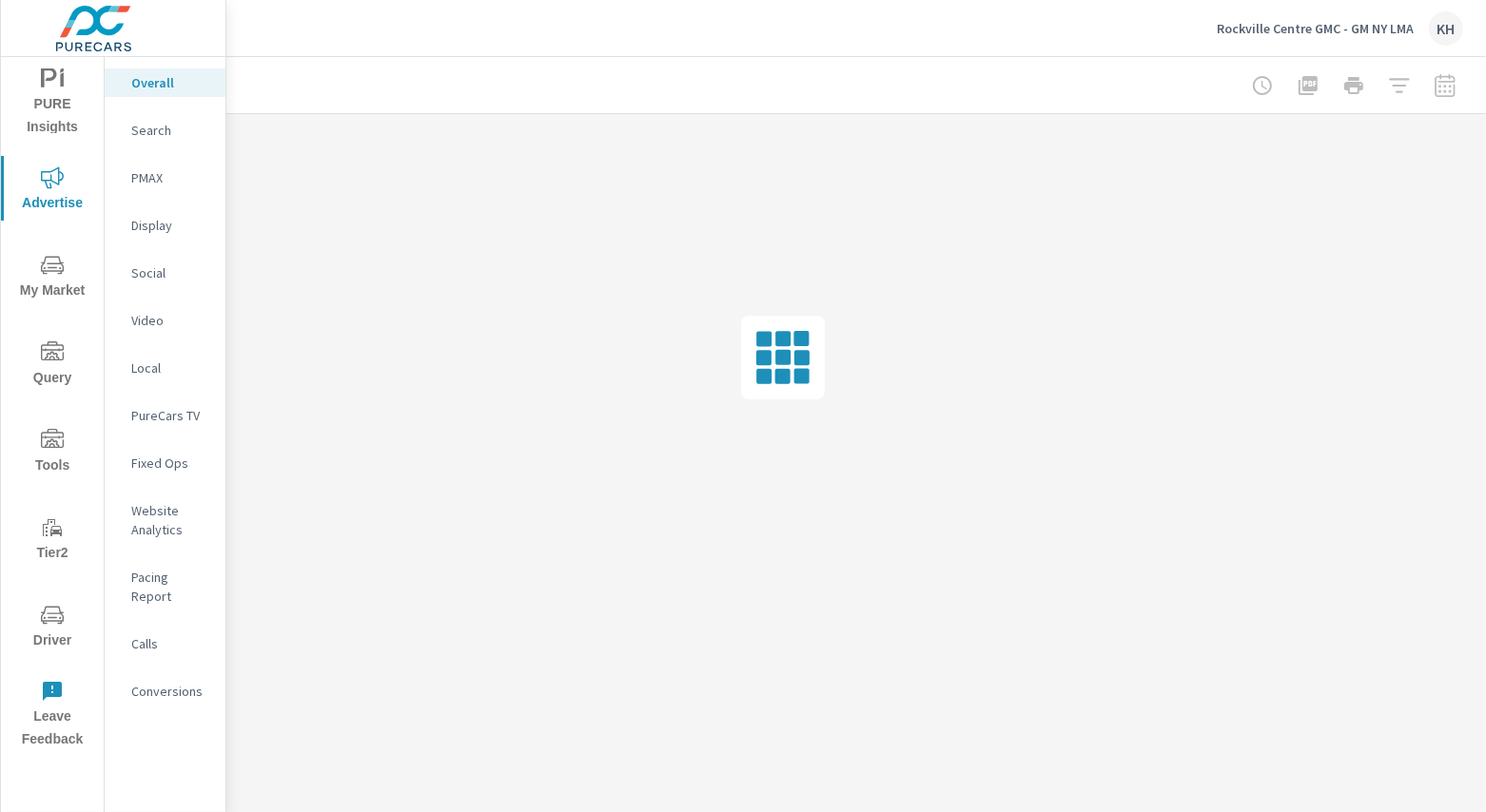 click at bounding box center (1354, 86) 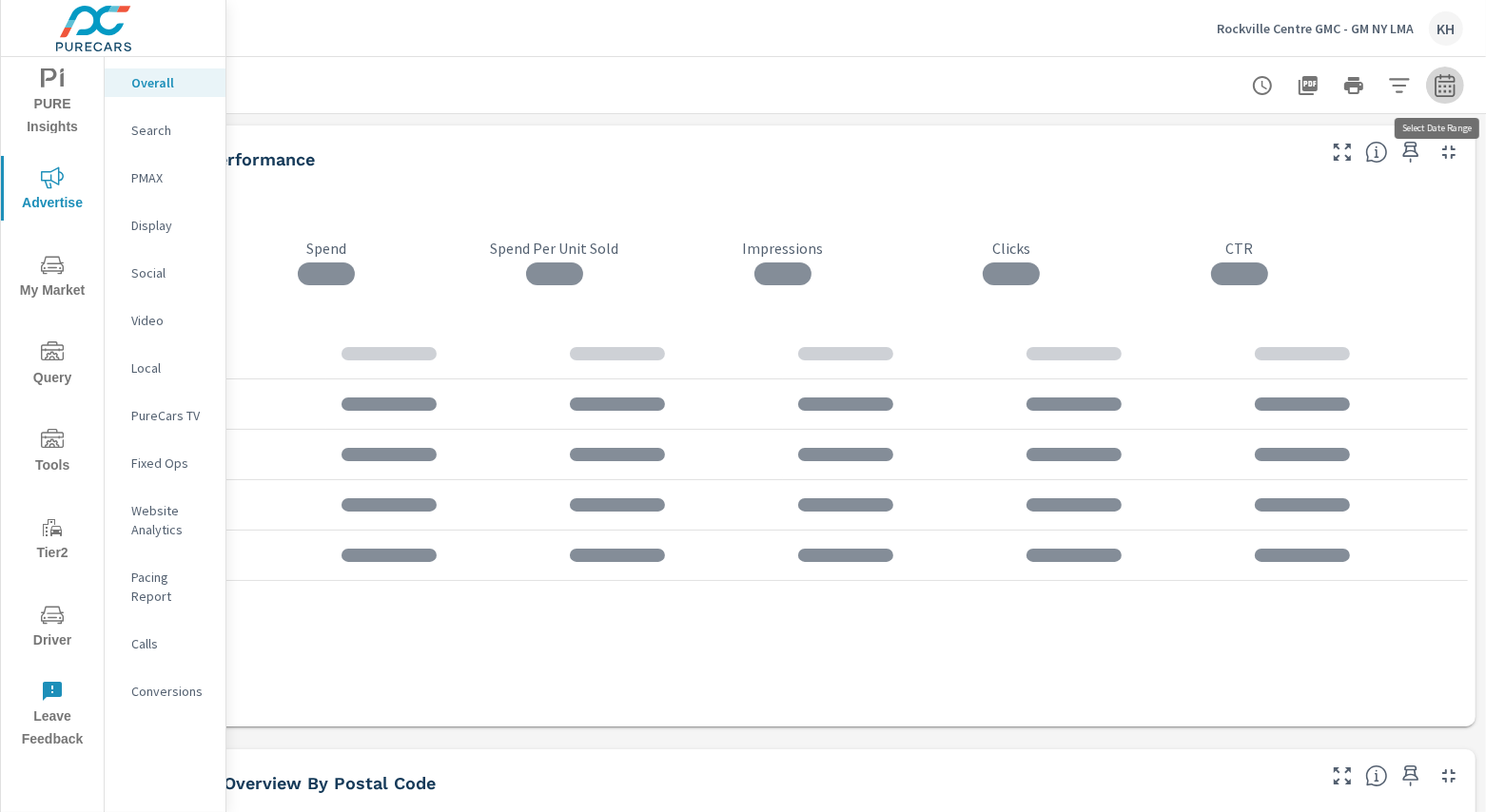 click 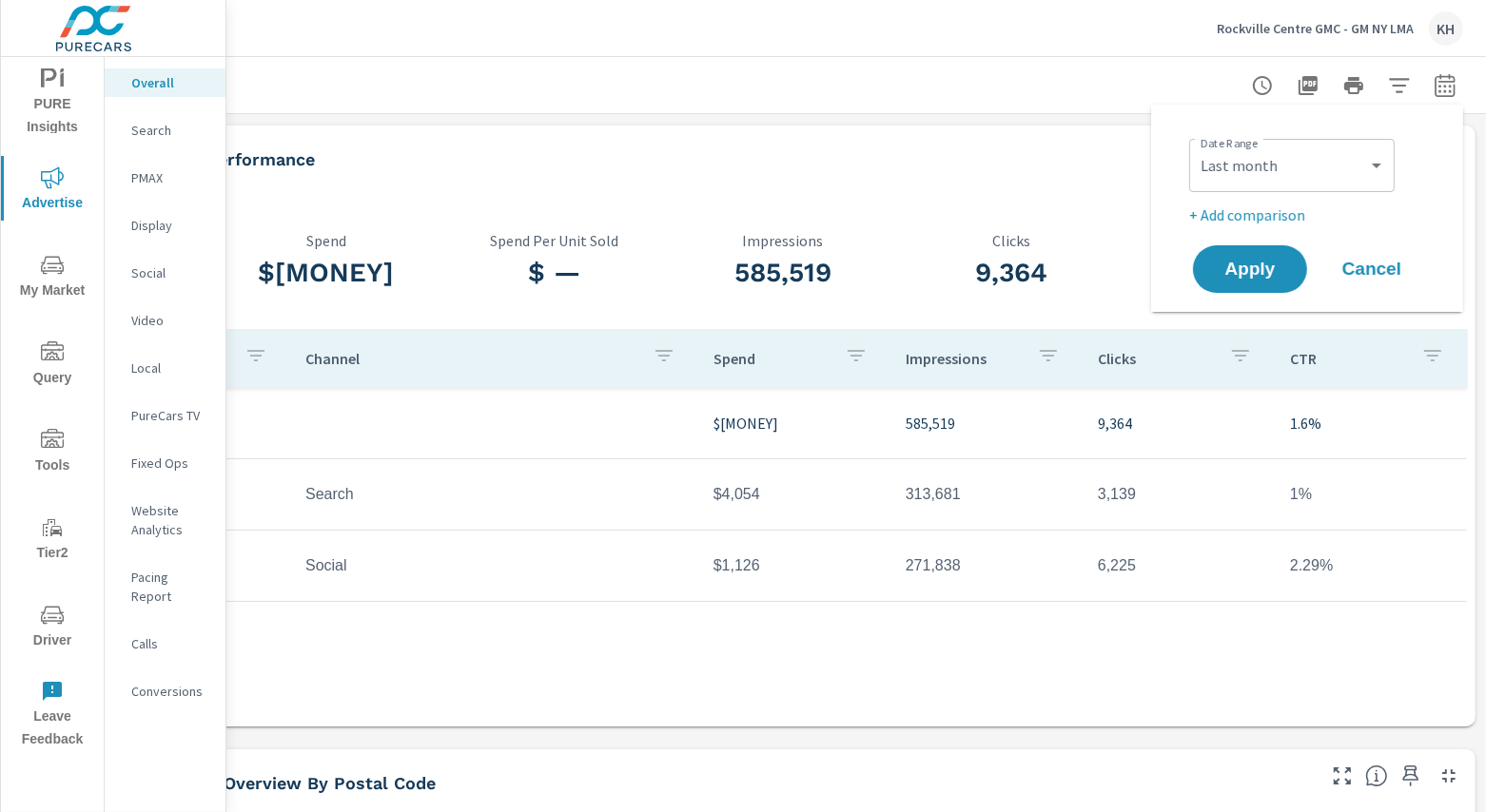 click at bounding box center (783, 85) 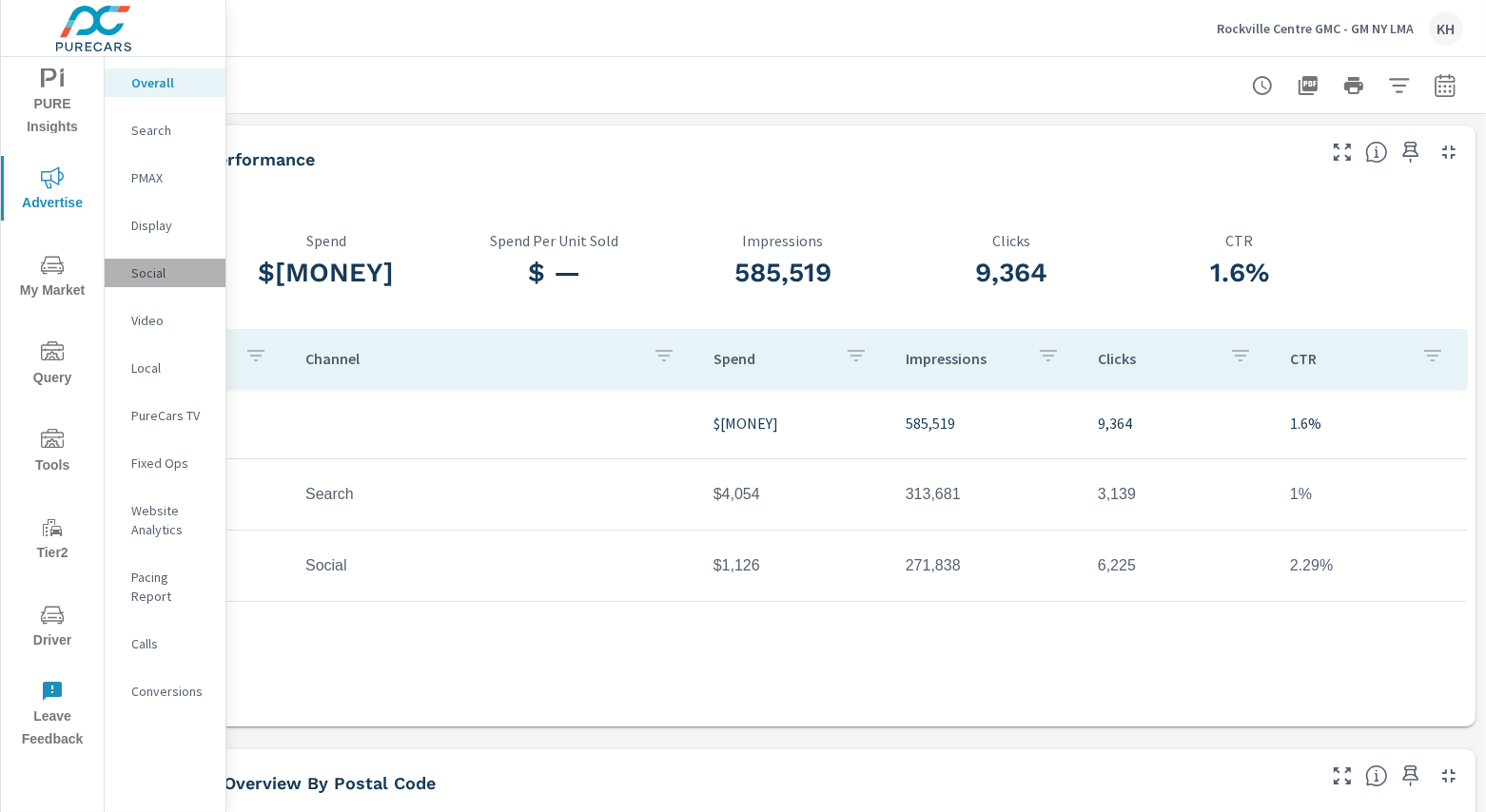 click on "Social" at bounding box center (170, 273) 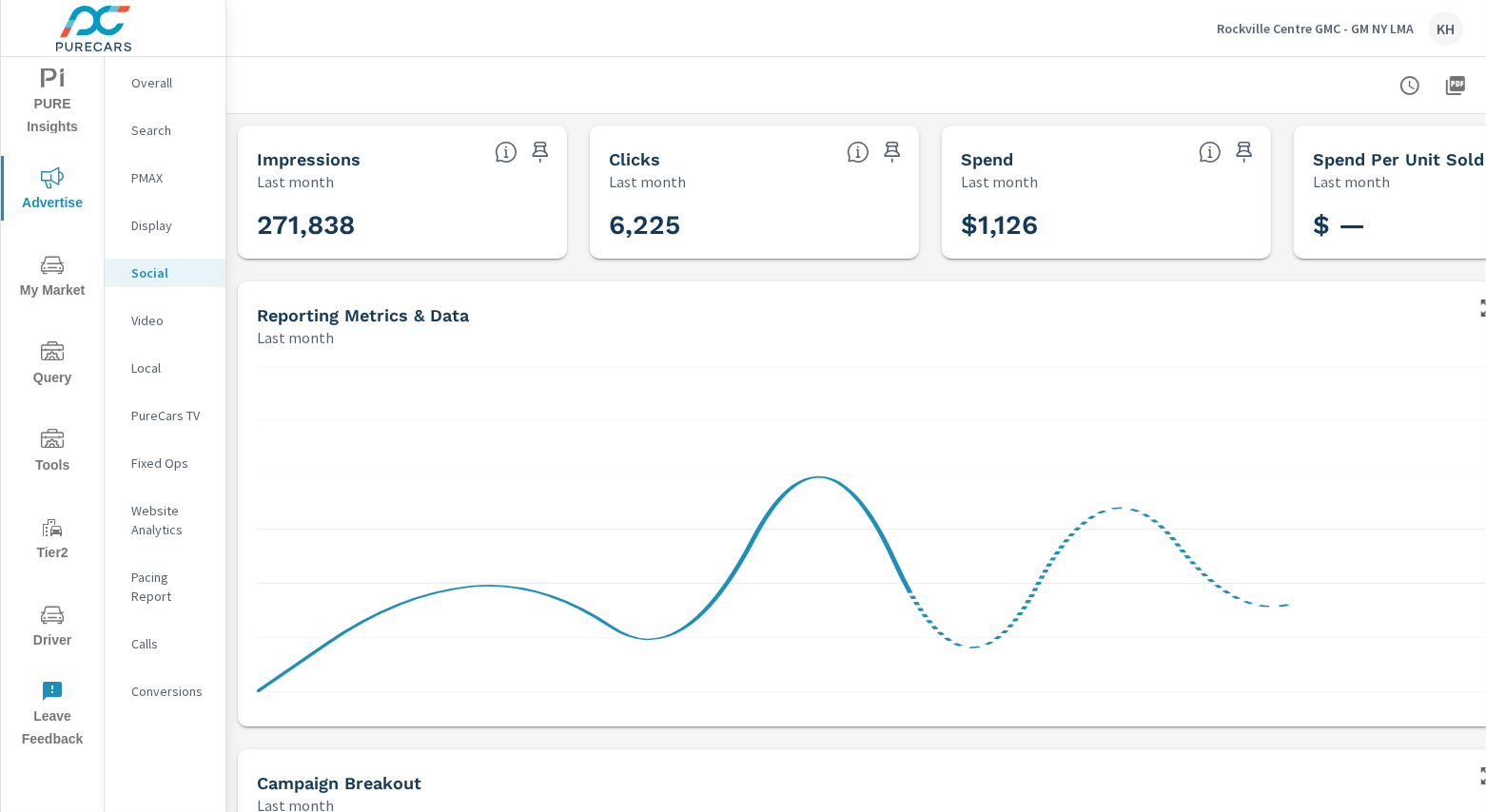 click on "Impressions Last month 271,838 Clicks Last month 6,225 Spend Last month $[MONEY] Spend Per Unit Sold Last month $ — Reporting Metrics & Data Last month Campaign Breakout Last month Campaign Impressions Clicks Spend CTR CPC CPM Page/Post Action 271,838 6,225 $[MONEY] 2.29% $0.18 $4.14 6,220 00-DIV-DIV_PCH_InMarket_New__aia-new-prospecting 254,367 5,297 $[MONEY] 2.08% $0.18 $3.82 5,226 00-DIV-DIV_RTN_Retargeting_New__aia-new-remarketing 17,471 928 $[MONEY] 5.31% $0.17 $8.87 994" at bounding box center [930, 738] 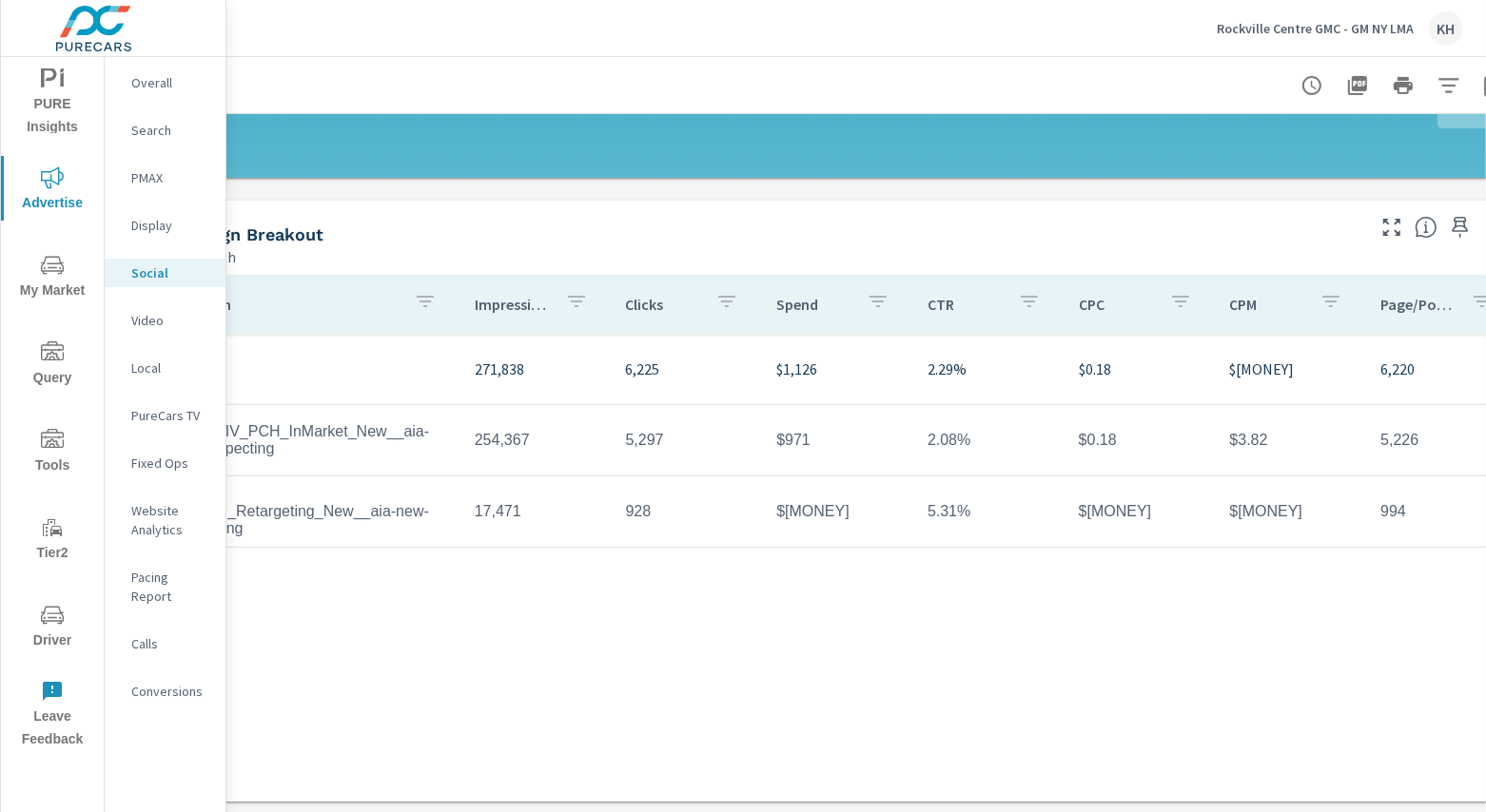 scroll, scrollTop: 549, scrollLeft: 147, axis: both 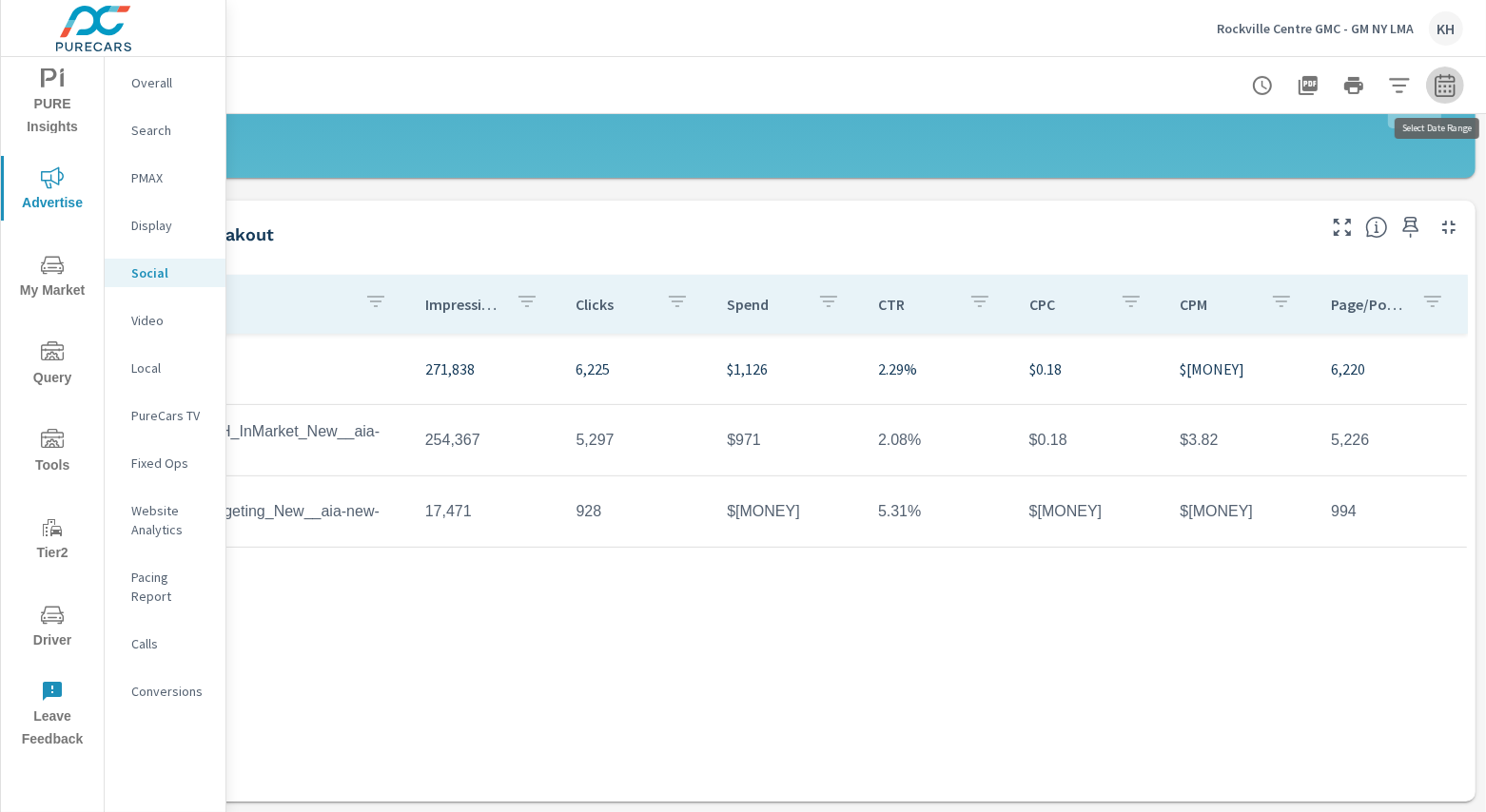 click at bounding box center [1445, 86] 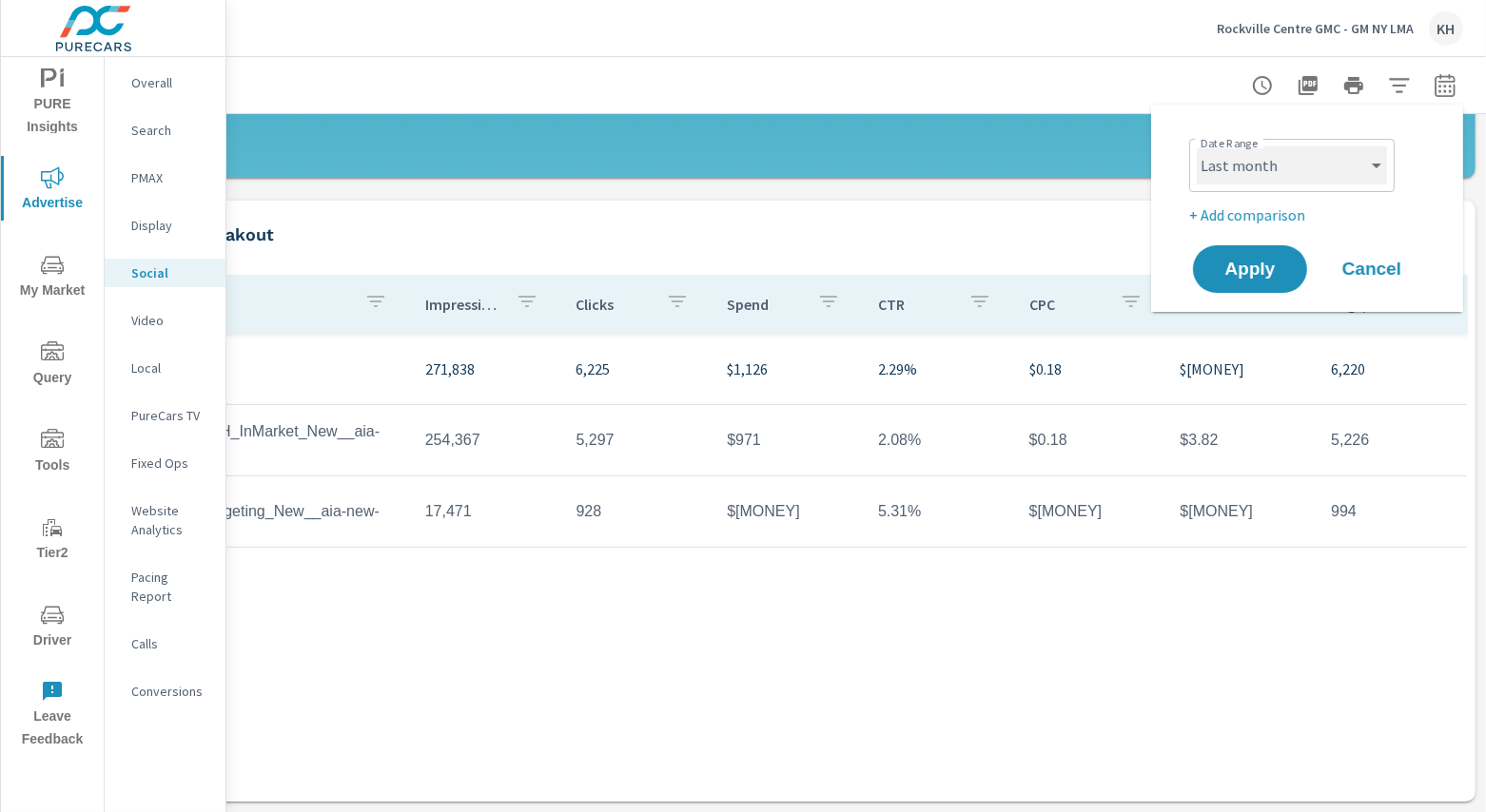 click on "Custom Yesterday Last week Last 7 days Last 14 days Last 30 days Last 45 days Last 60 days Last 90 days Last 180 days Last 365 days Month to date Last month Last 2 months Last 3 months Last 6 months Last 9 months Last 12 months Year to date Last year" at bounding box center [1292, 165] 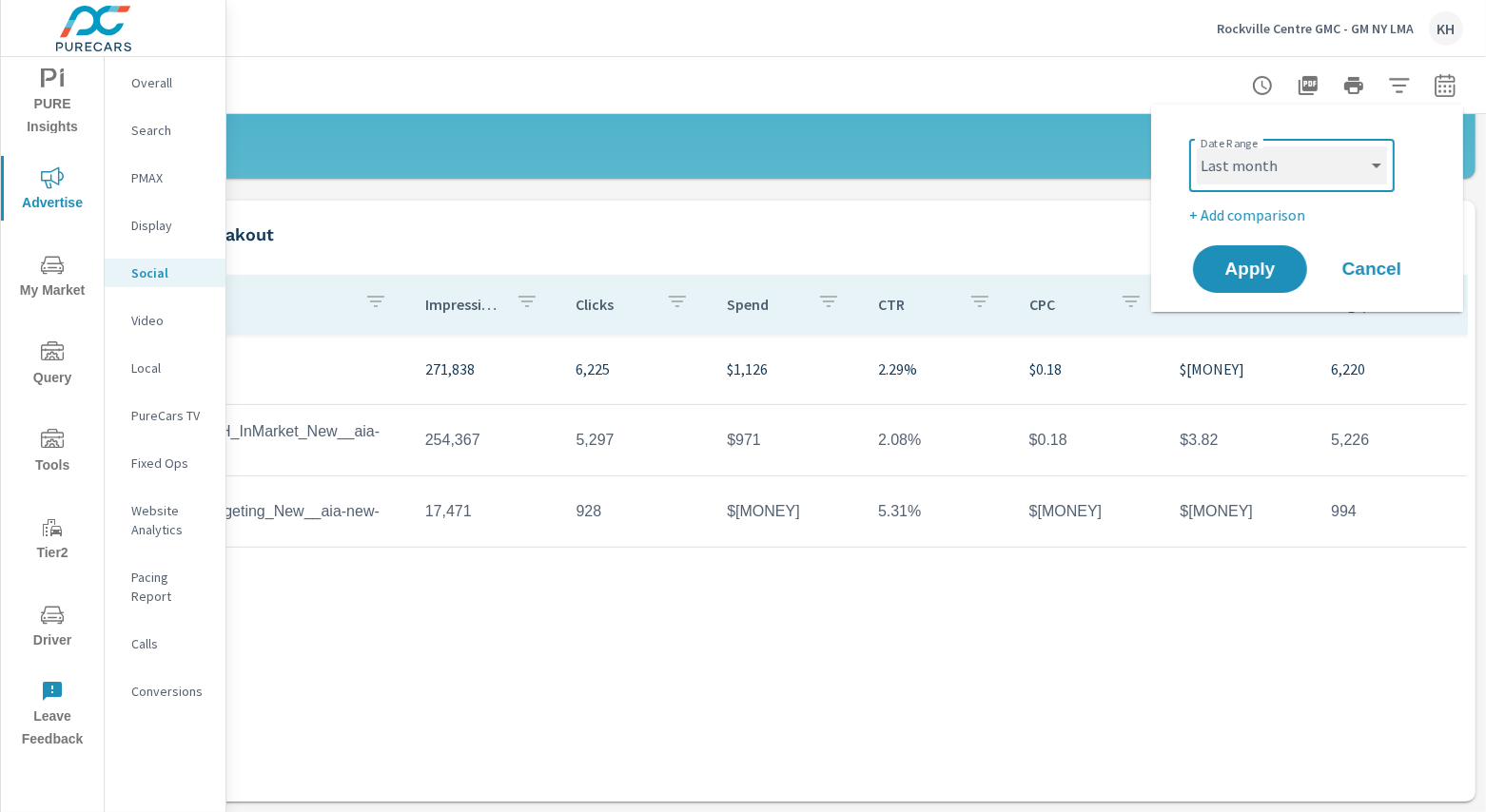 select on "custom" 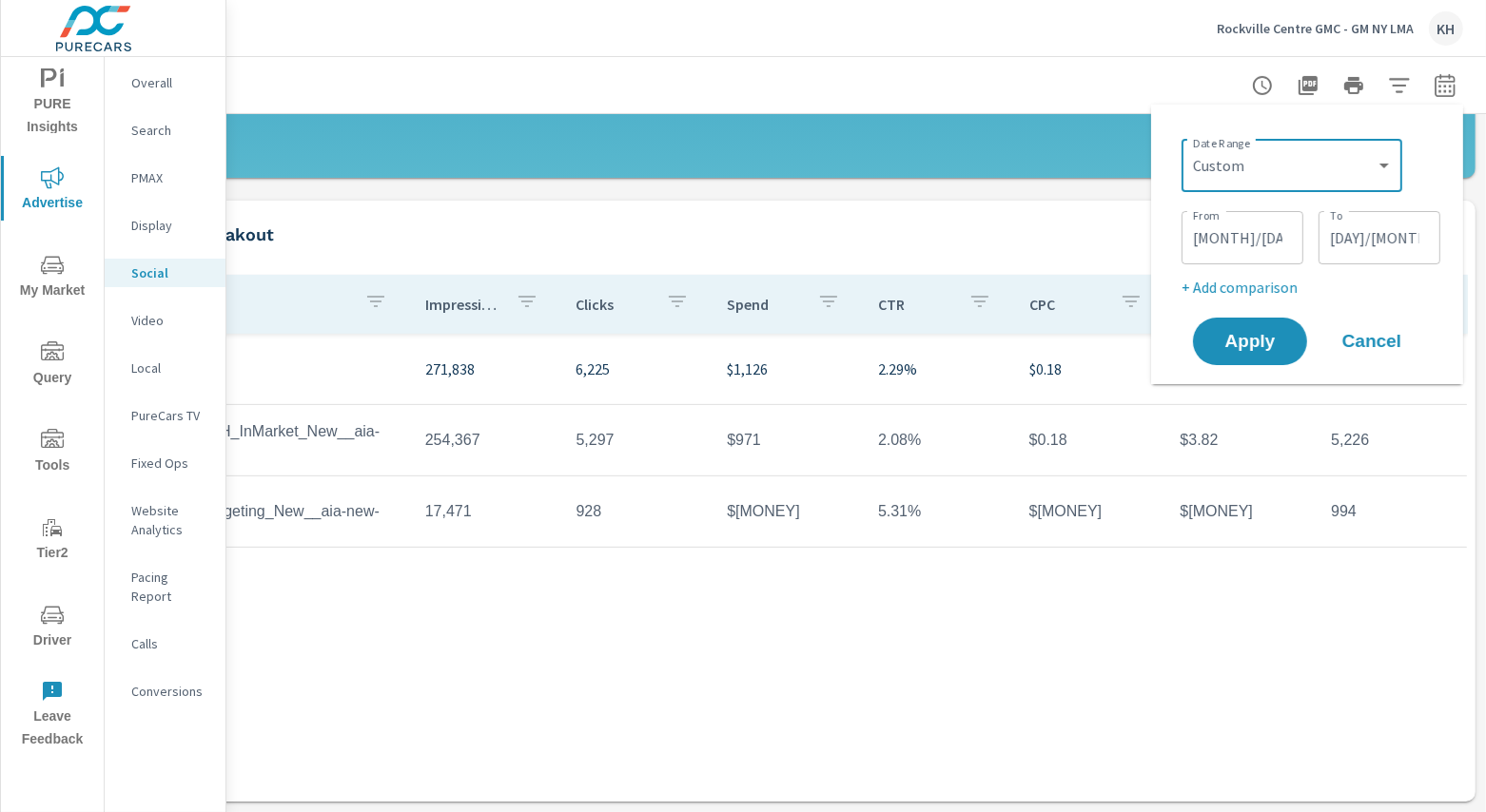click on "[MONTH]/[DAY]/[YEAR]" at bounding box center (1242, 238) 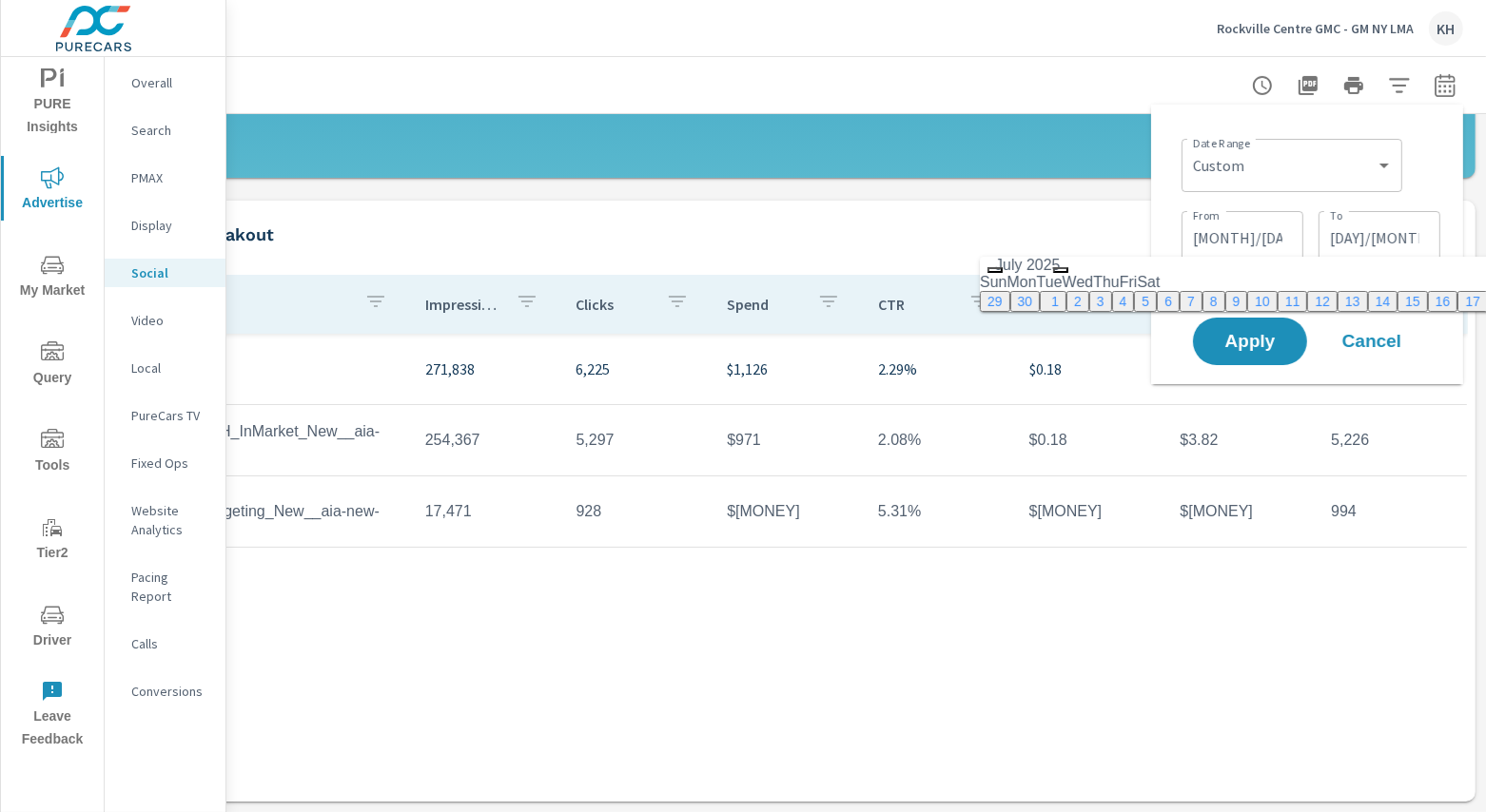 click at bounding box center [995, 270] 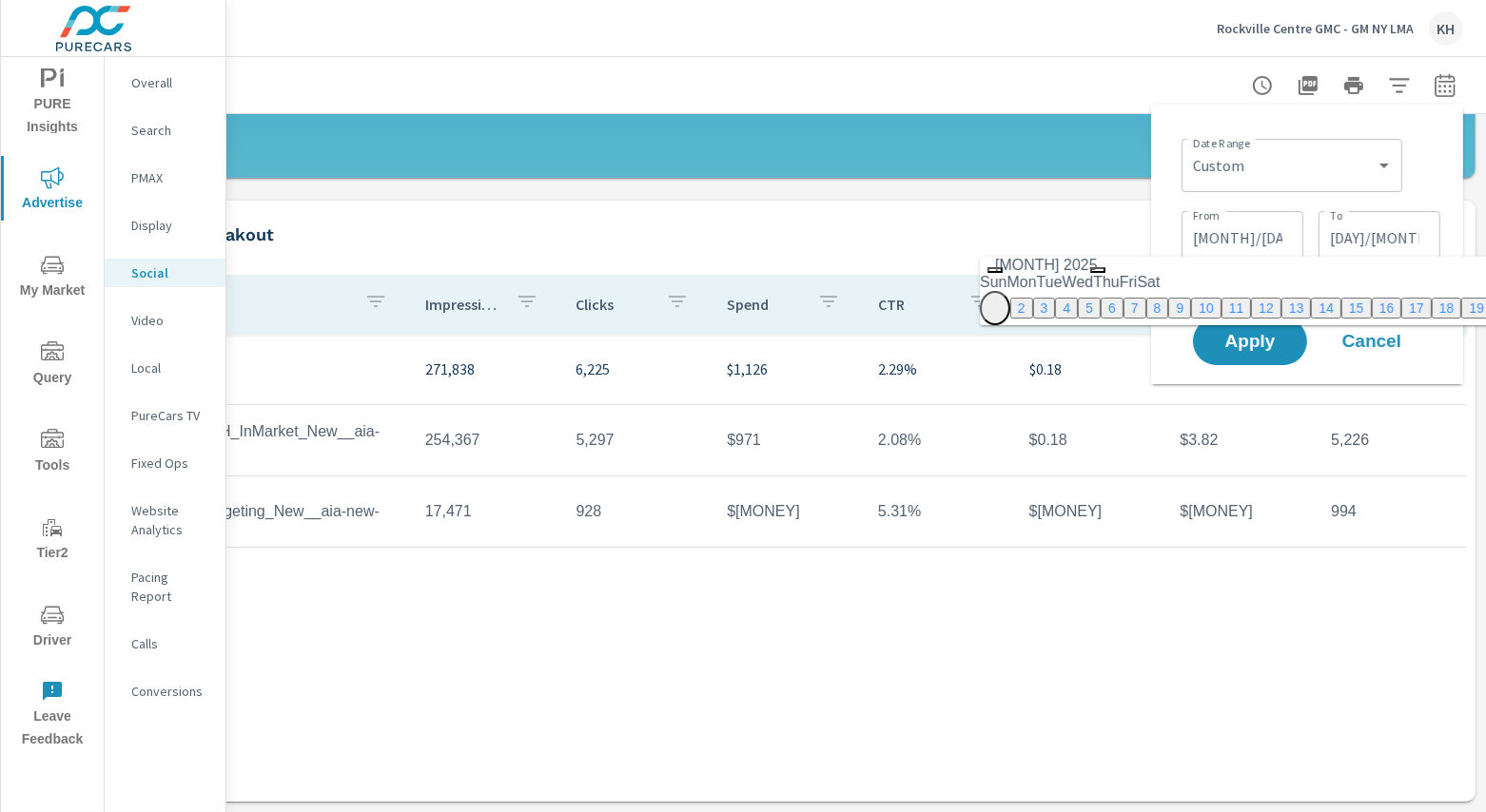 click on "1" at bounding box center (999, 308) 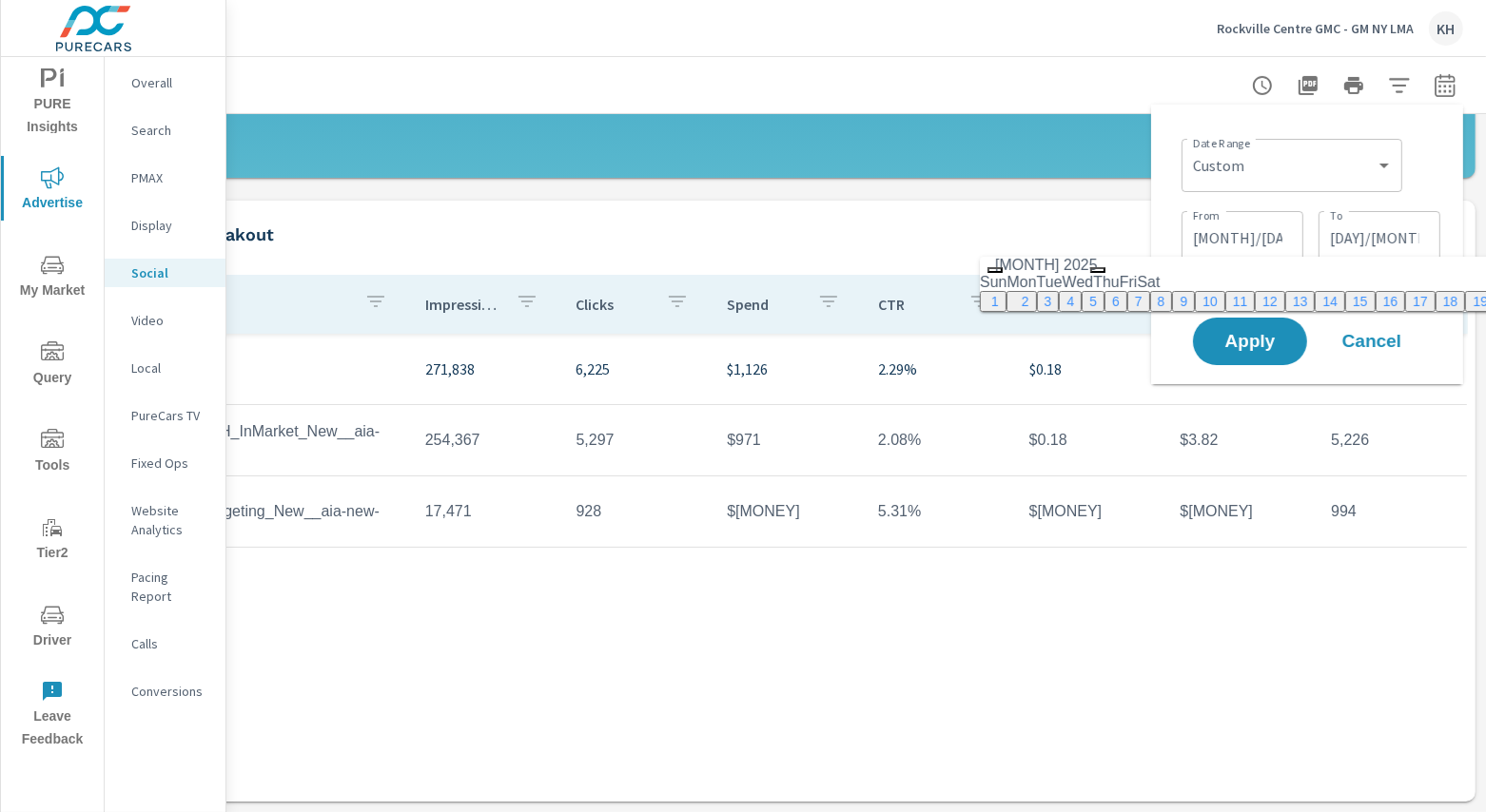 click on "[DAY]/[MONTH]/[YEAR]" at bounding box center (1379, 238) 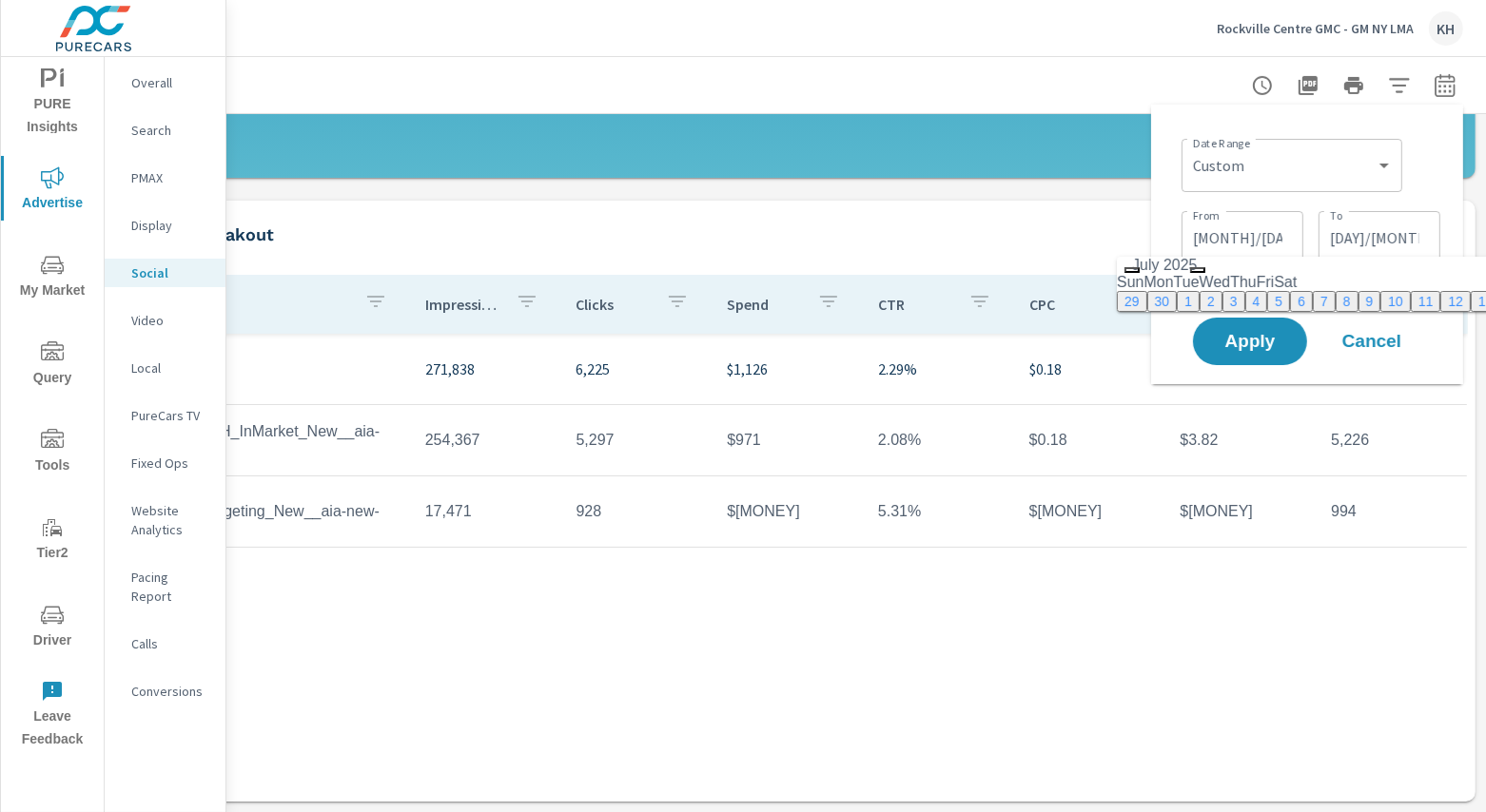 click on "[MONTH]   [YEAR]" at bounding box center [1604, 265] 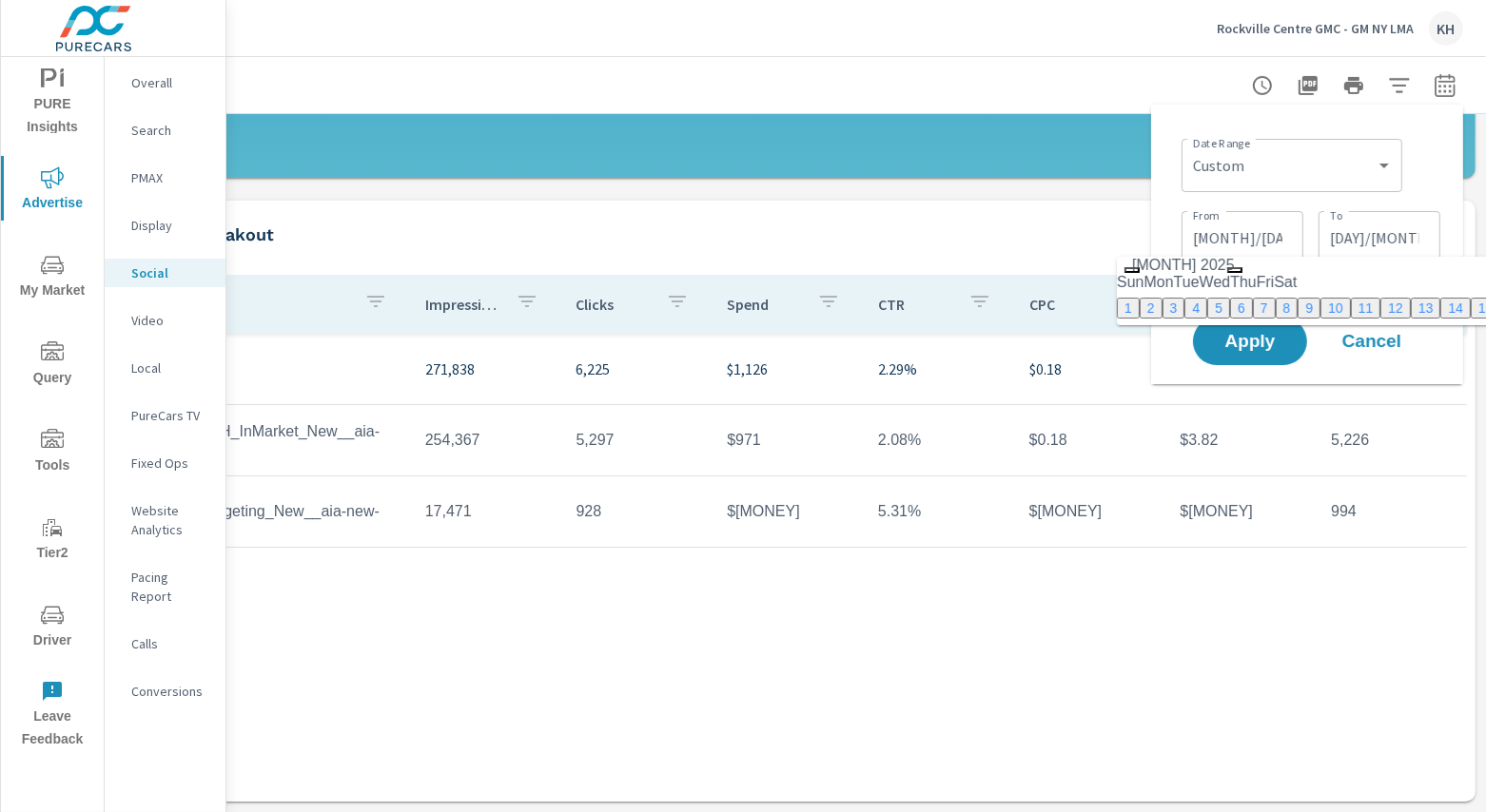 click on "30" at bounding box center (1945, 308) 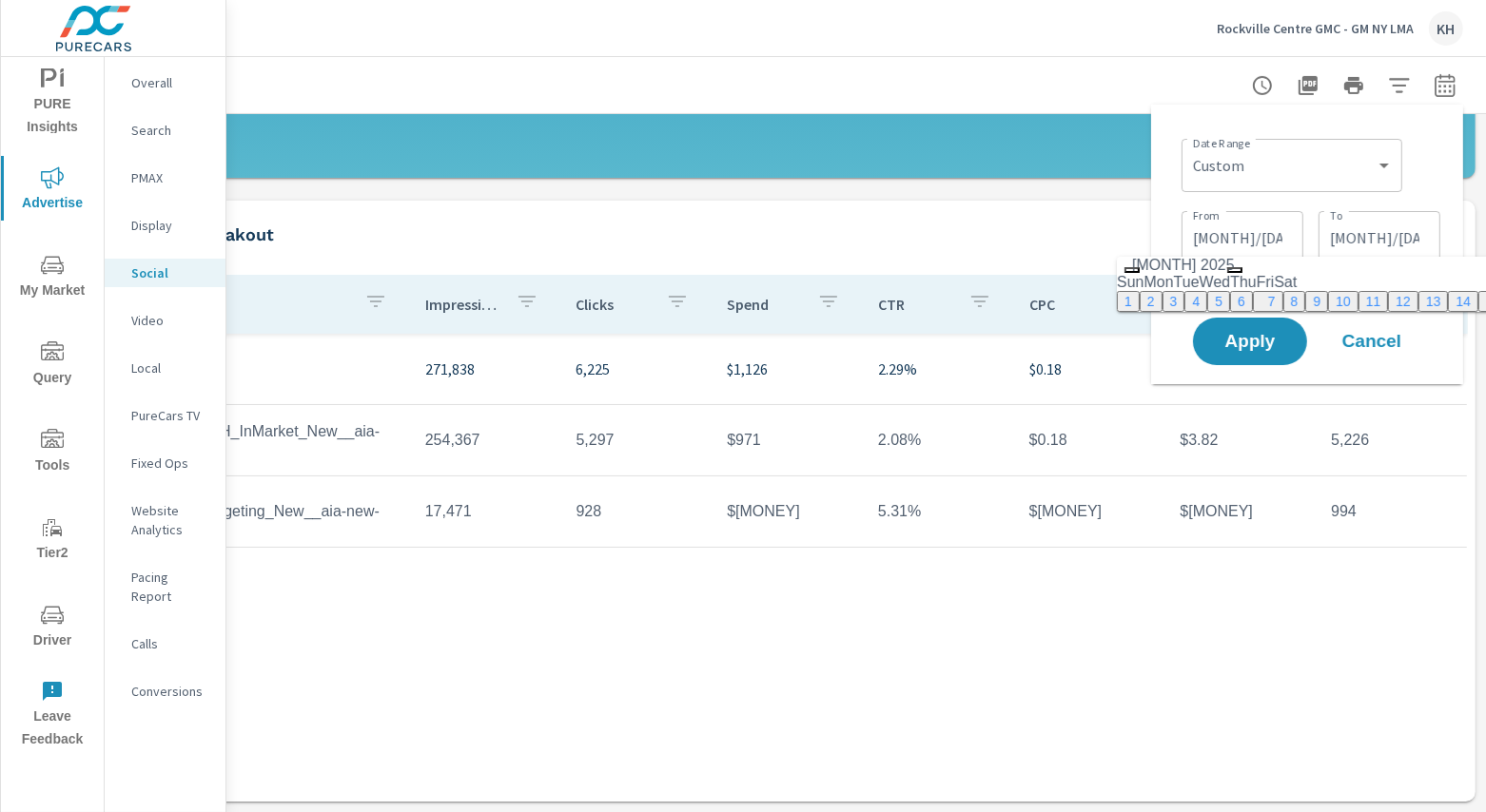 click on "From [DATE] From To [DATE] To" at bounding box center [1311, 236] 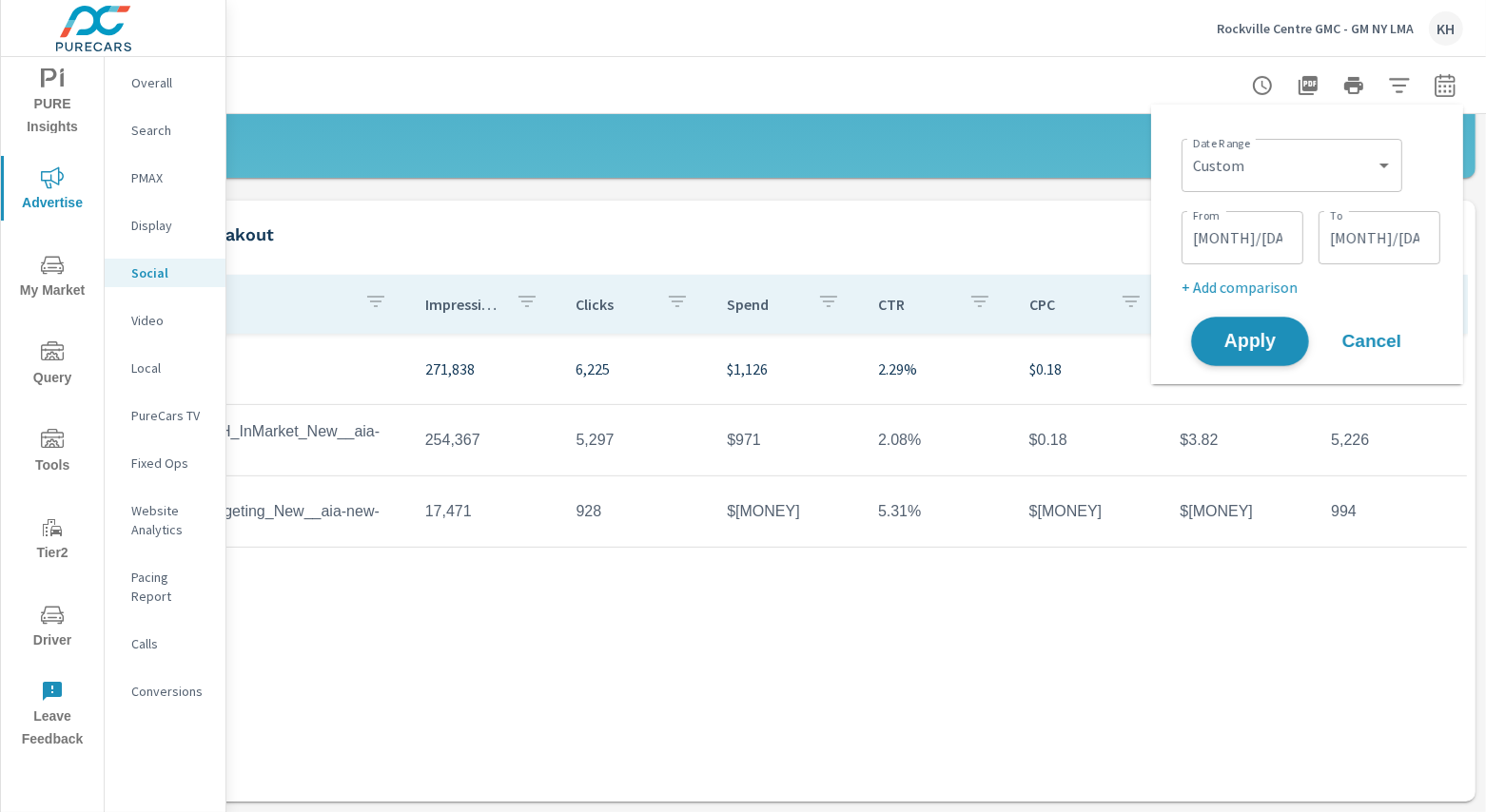 click on "Apply" at bounding box center (1250, 341) 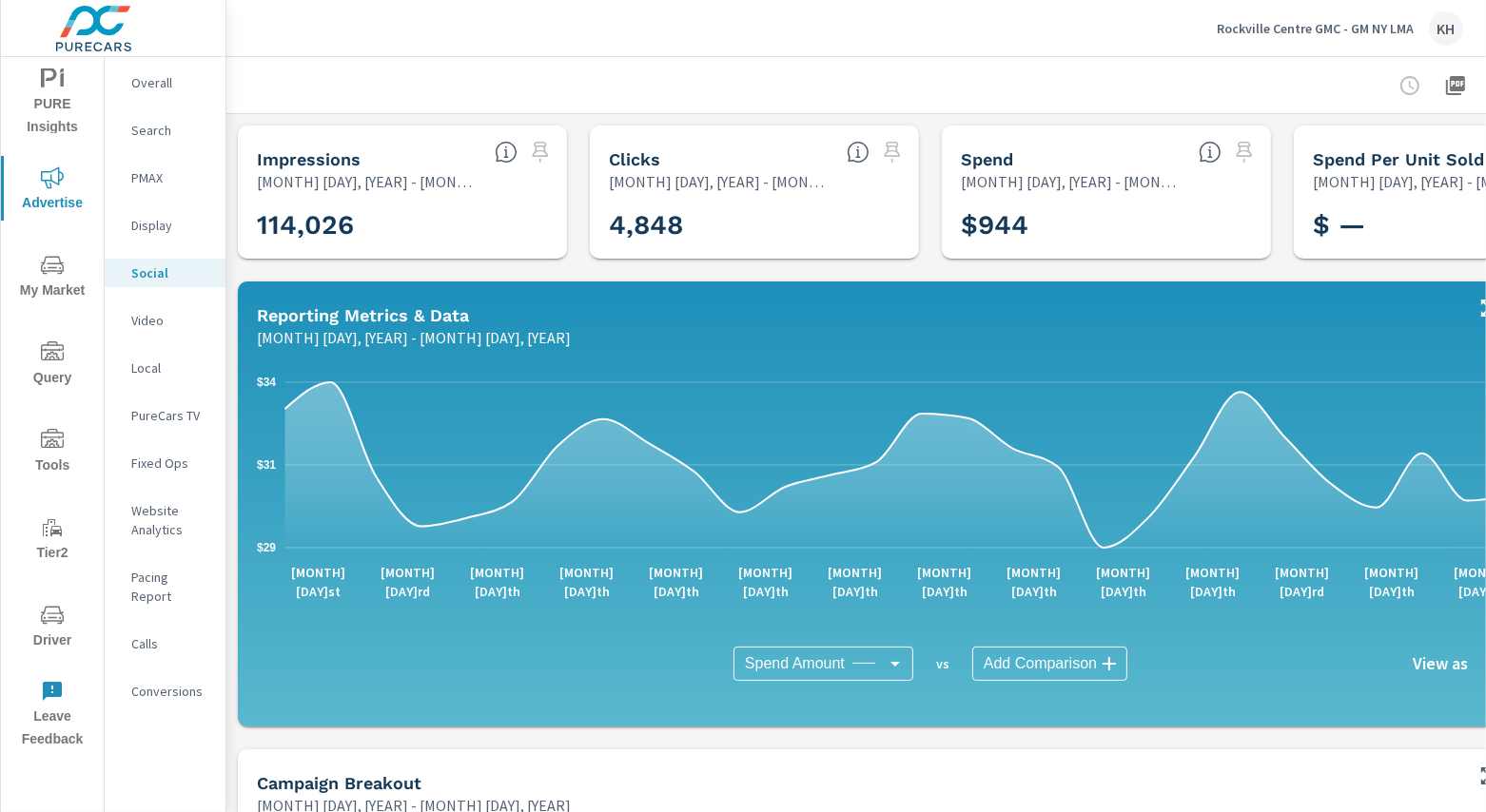 click 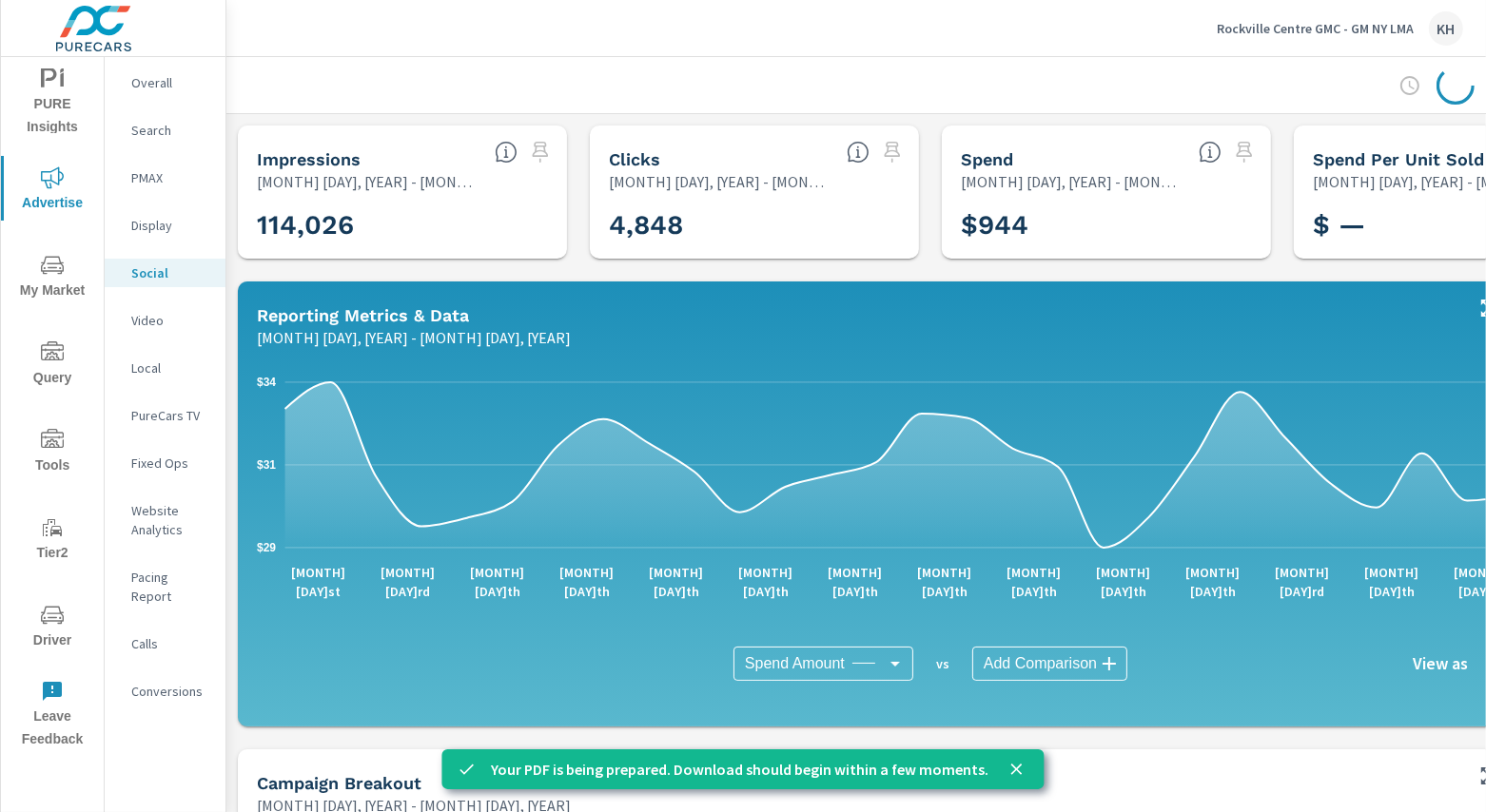 click 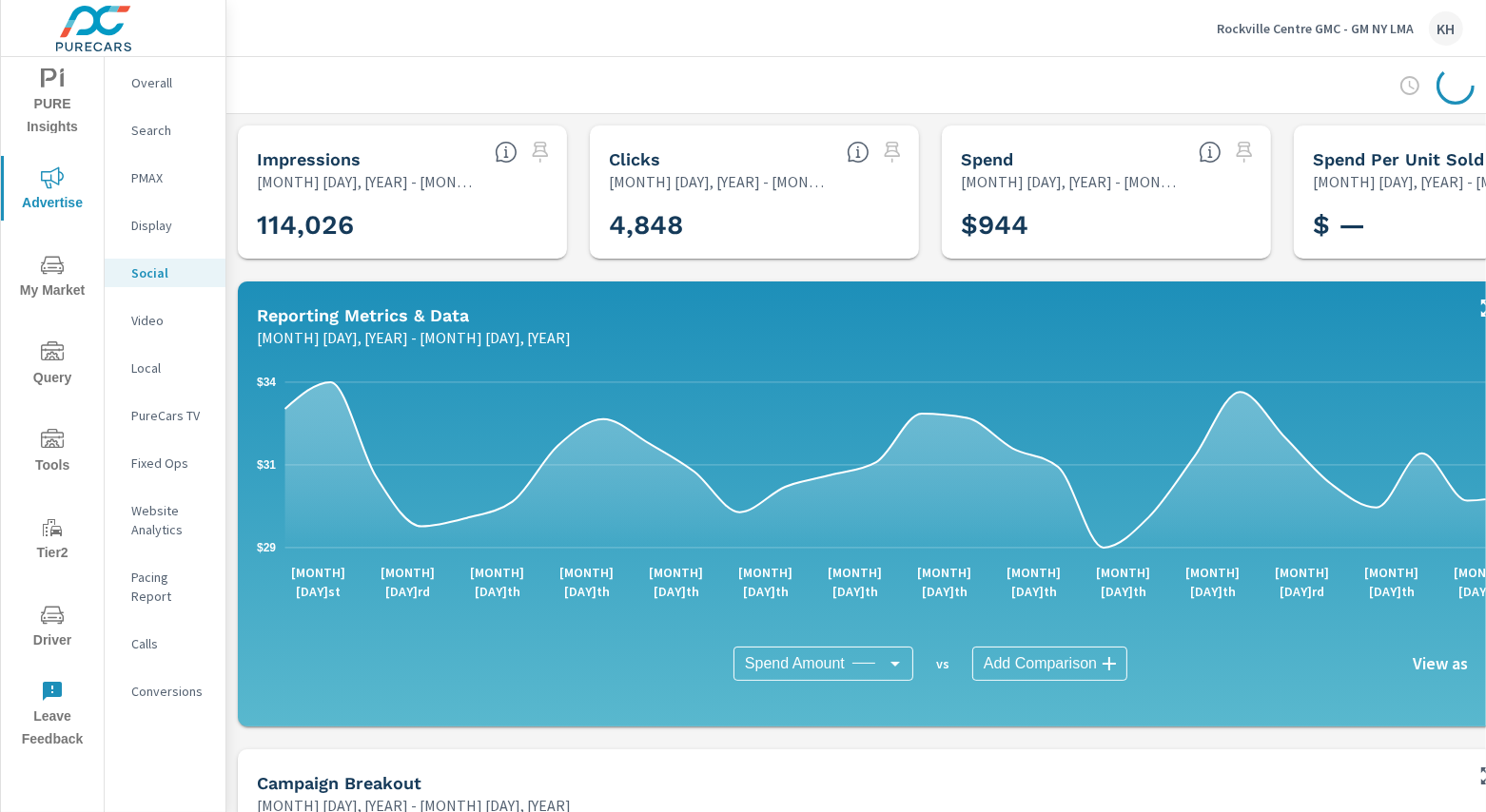 scroll, scrollTop: 0, scrollLeft: 147, axis: horizontal 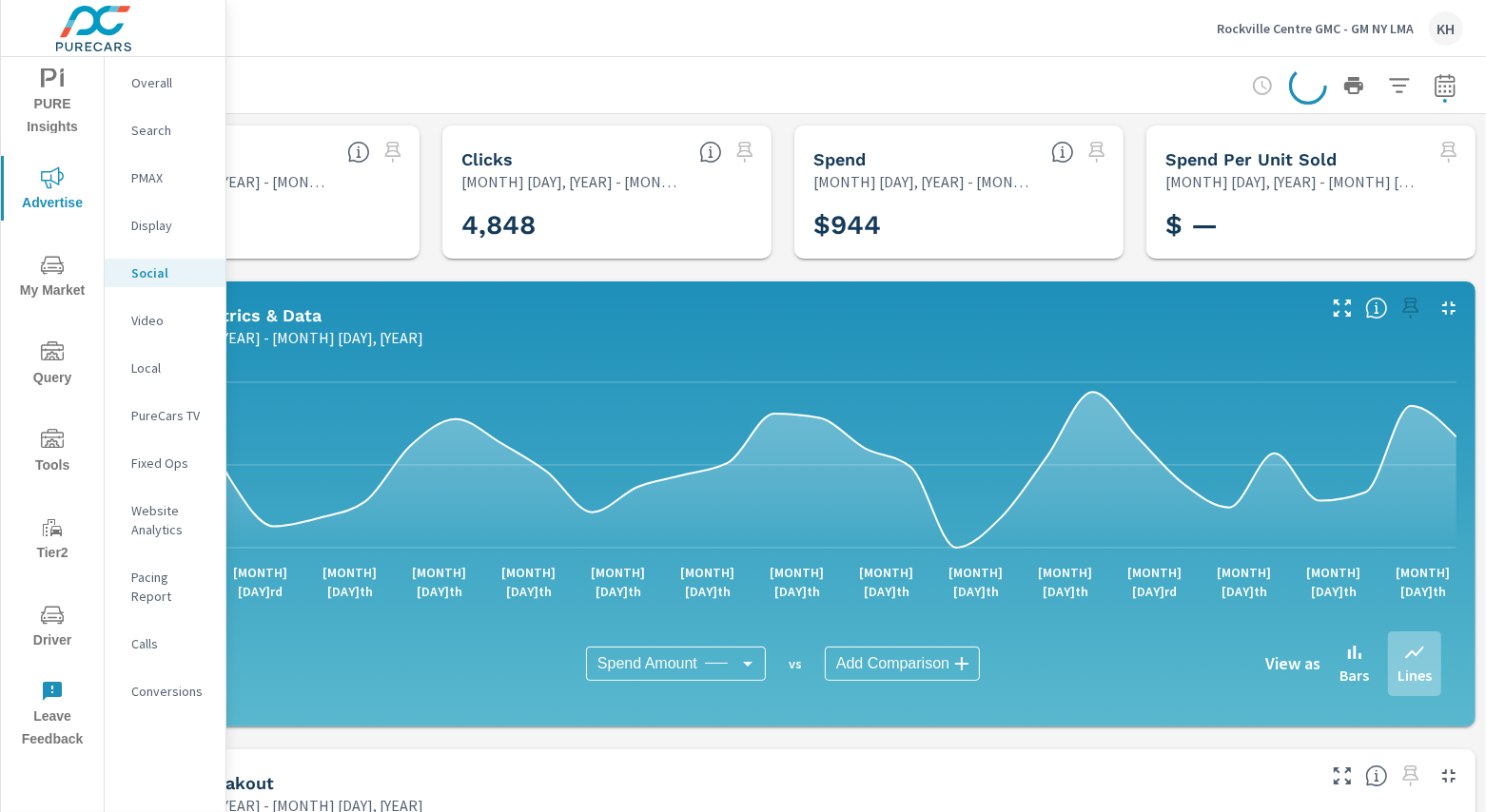 click 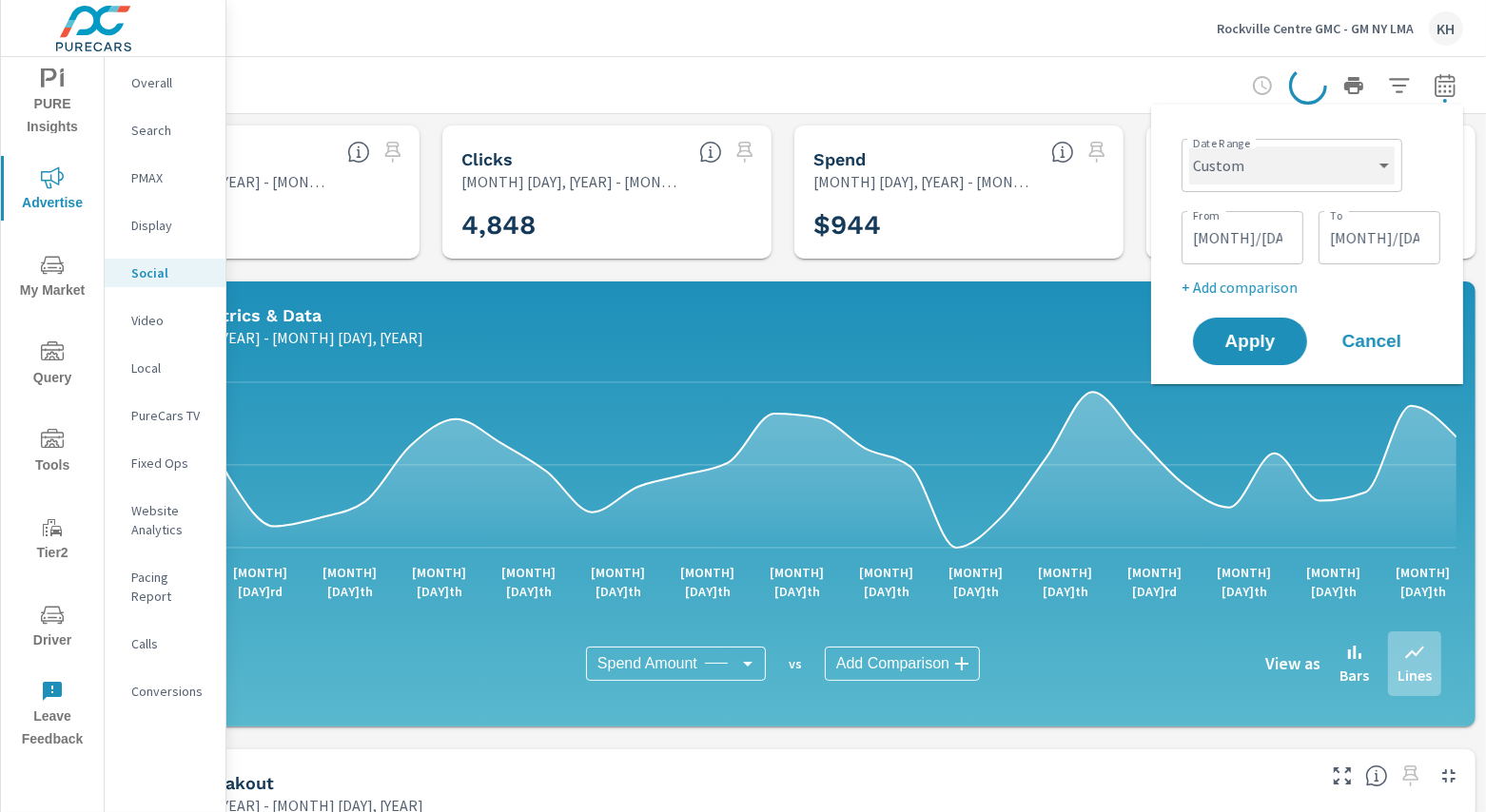 click on "Custom Yesterday Last week Last 7 days Last 14 days Last 30 days Last 45 days Last 60 days Last 90 days Last 180 days Last 365 days Month to date Last month Last 2 months Last 3 months Last 6 months Last 9 months Last 12 months Year to date Last year" at bounding box center (1292, 165) 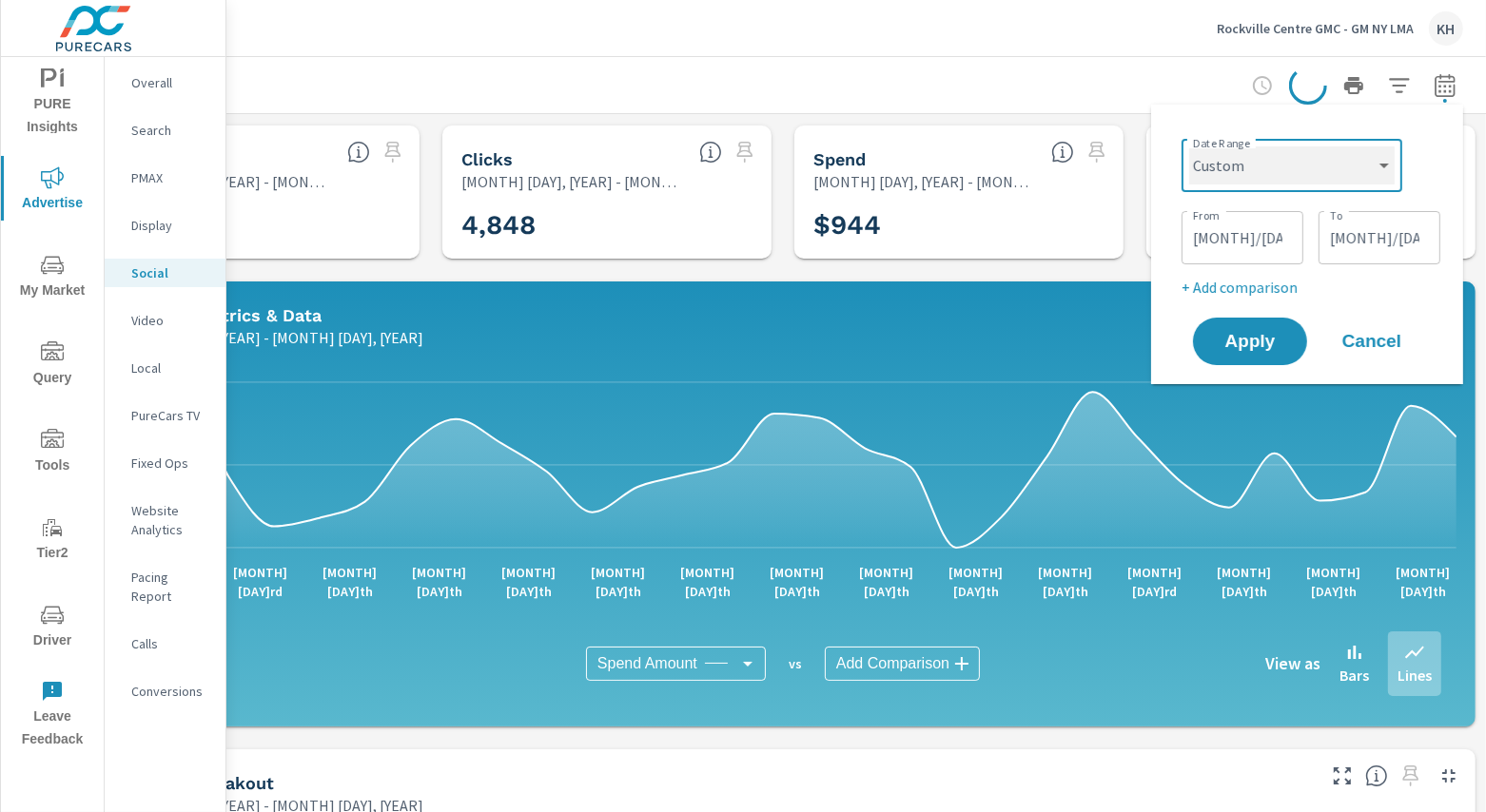 select on "Last month" 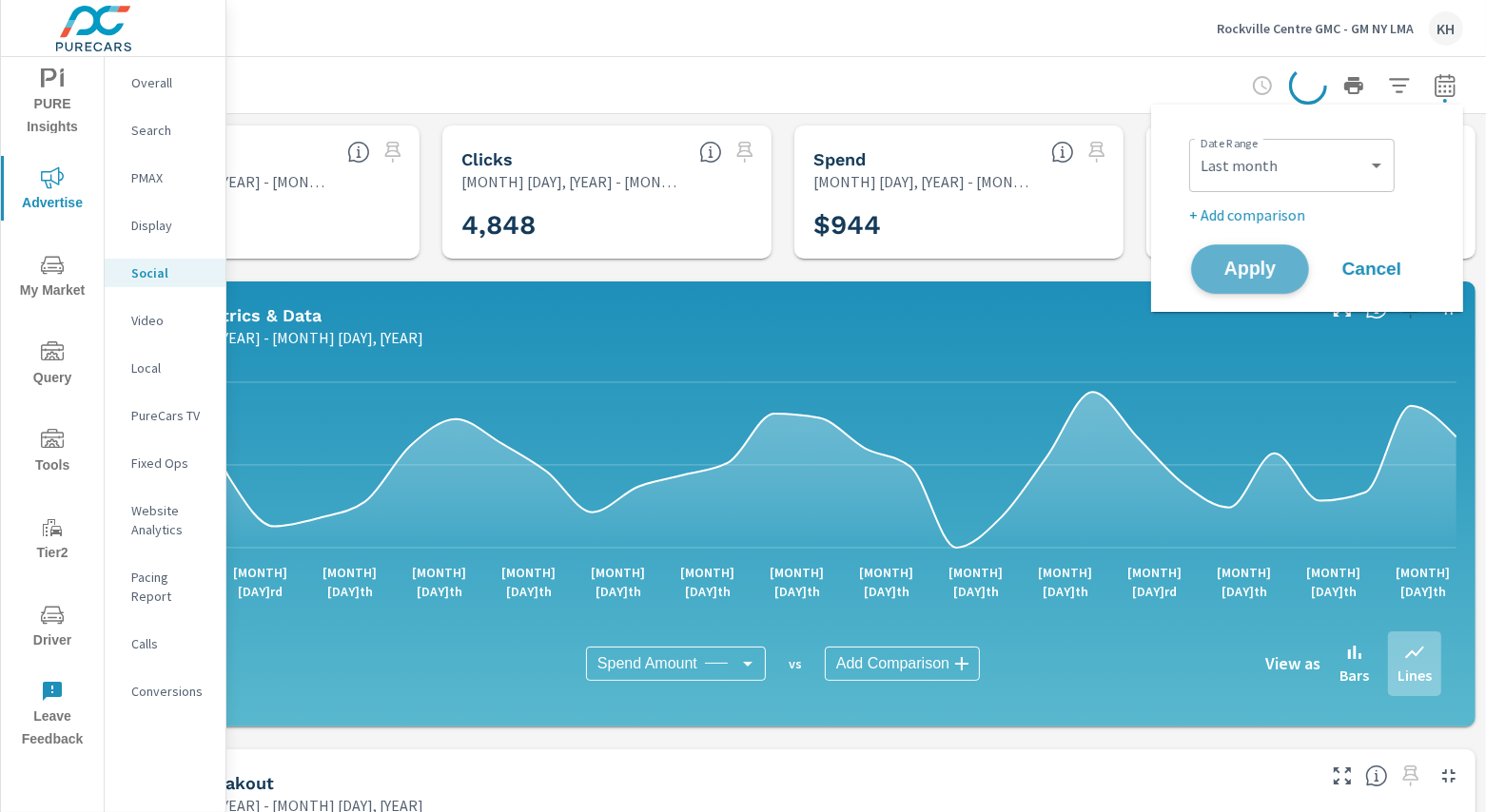 click on "Apply" at bounding box center [1250, 269] 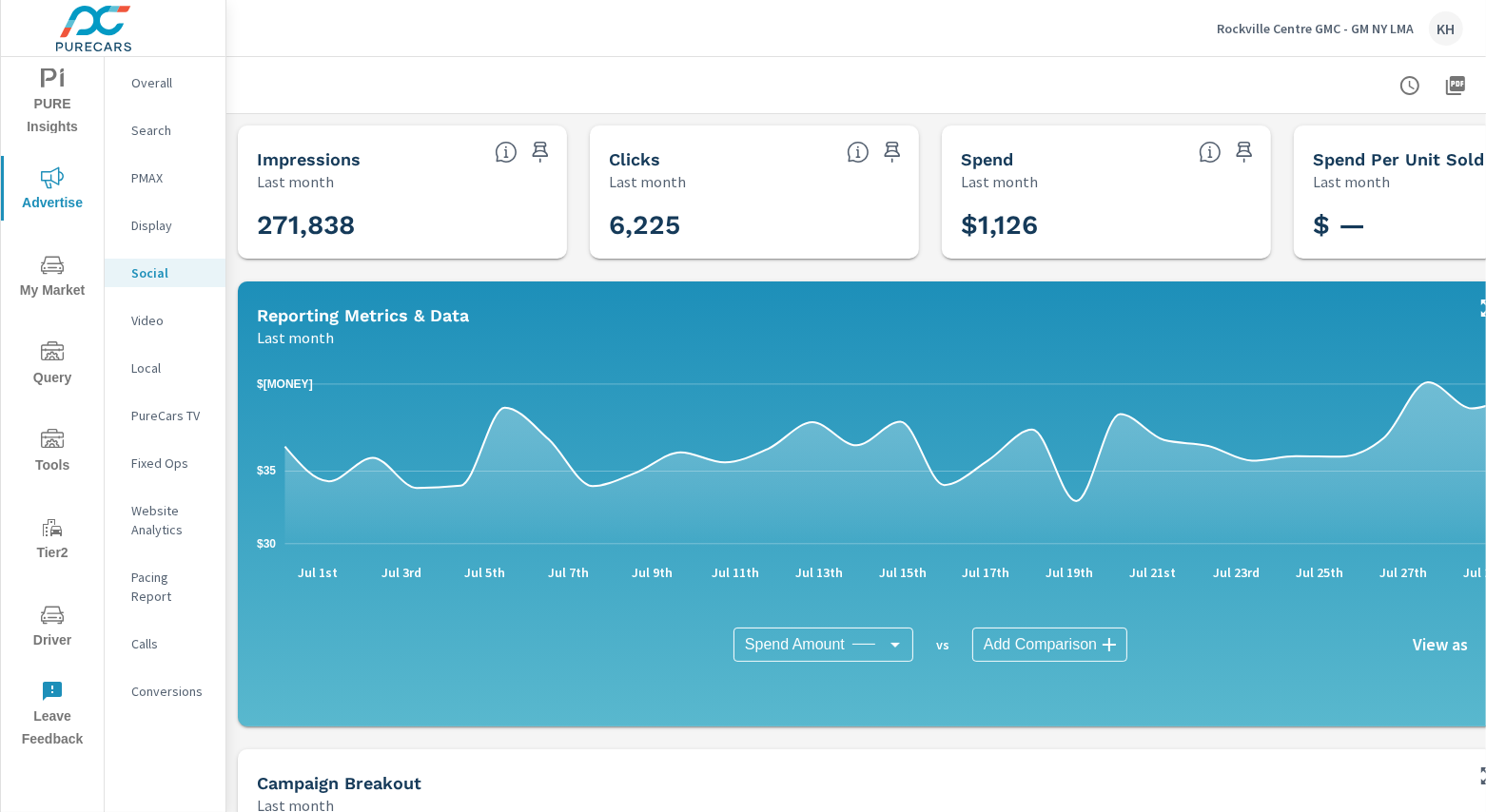 click on "Impressions Last month 271,838 Clicks Last month 6,225 Spend Last month $[MONEY] Spend Per Unit Sold Last month $ — Reporting Metrics & Data Last month $[MONEY] $[MONEY] $[MONEY] Jul 1st Jul 3rd Jul 5th Jul 7th Jul 9th Jul 11th Jul 13th Jul 15th Jul 17th Jul 19th Jul 21st Jul 23rd Jul 25th Jul 27th Jul 29th Jul 31st Spend Amount Spend Amount ​ vs Add Comparison ​ View as Bars Lines Campaign Breakout Last month Campaign Impressions Clicks Spend CTR CPC CPM Page/Post Action 271,838 6,225 $[MONEY] 2.29% $0.18 $4.14 6,220 00-DIV-DIV_PCH_InMarket_New__aia-new-prospecting 254,367 5,297 $[MONEY] 2.08% $0.18 $3.82 5,226 00-DIV-DIV_RTN_Retargeting_New__aia-new-remarketing 17,471 928 $[MONEY] 5.31% $0.17 $8.87 994" at bounding box center [930, 738] 